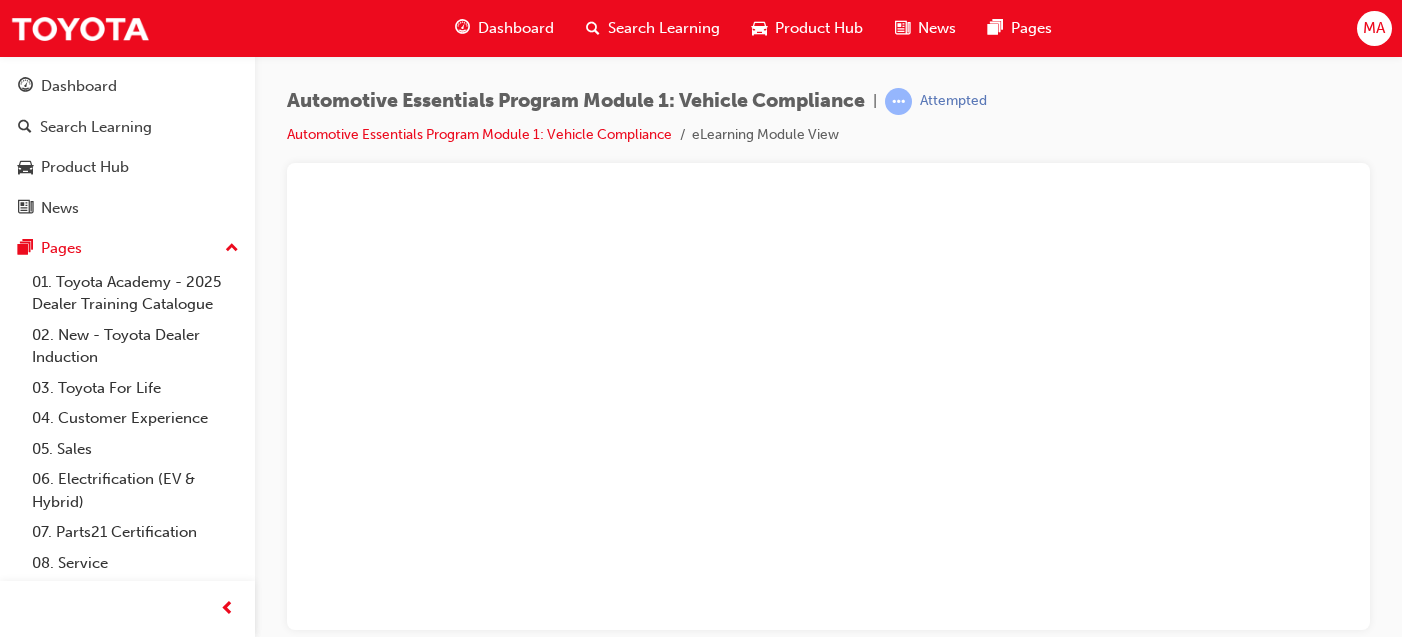 scroll, scrollTop: 0, scrollLeft: 0, axis: both 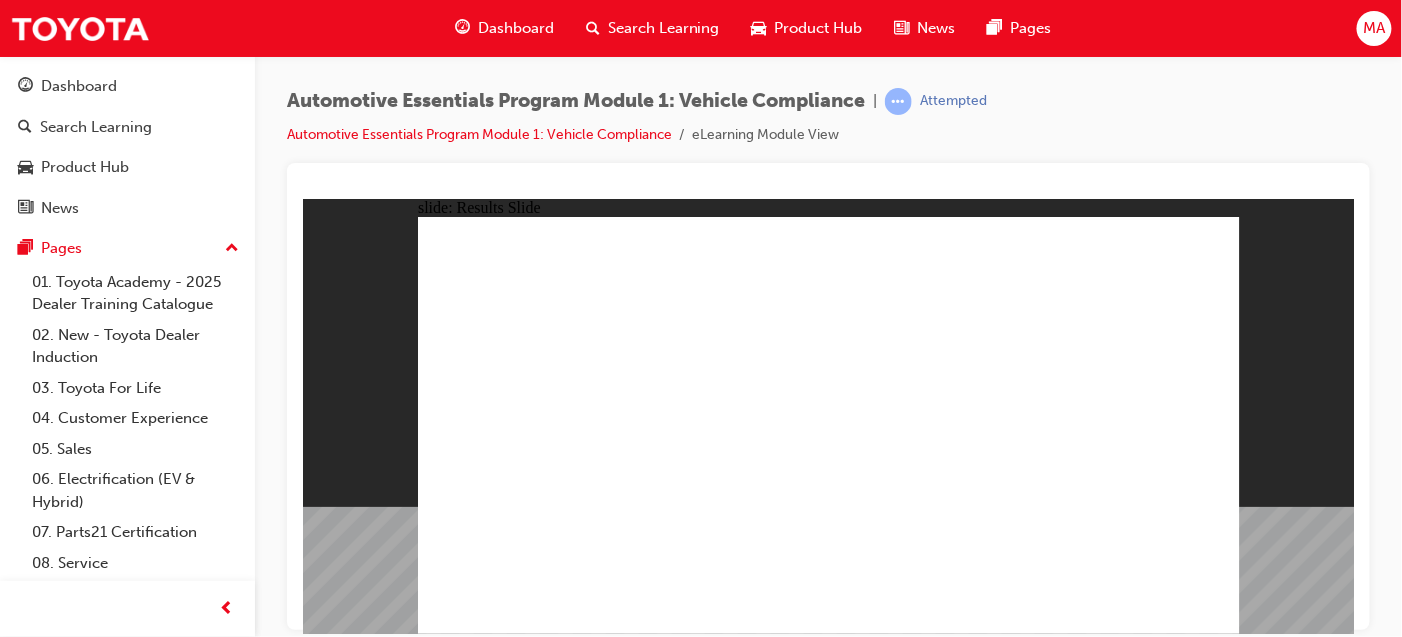 click 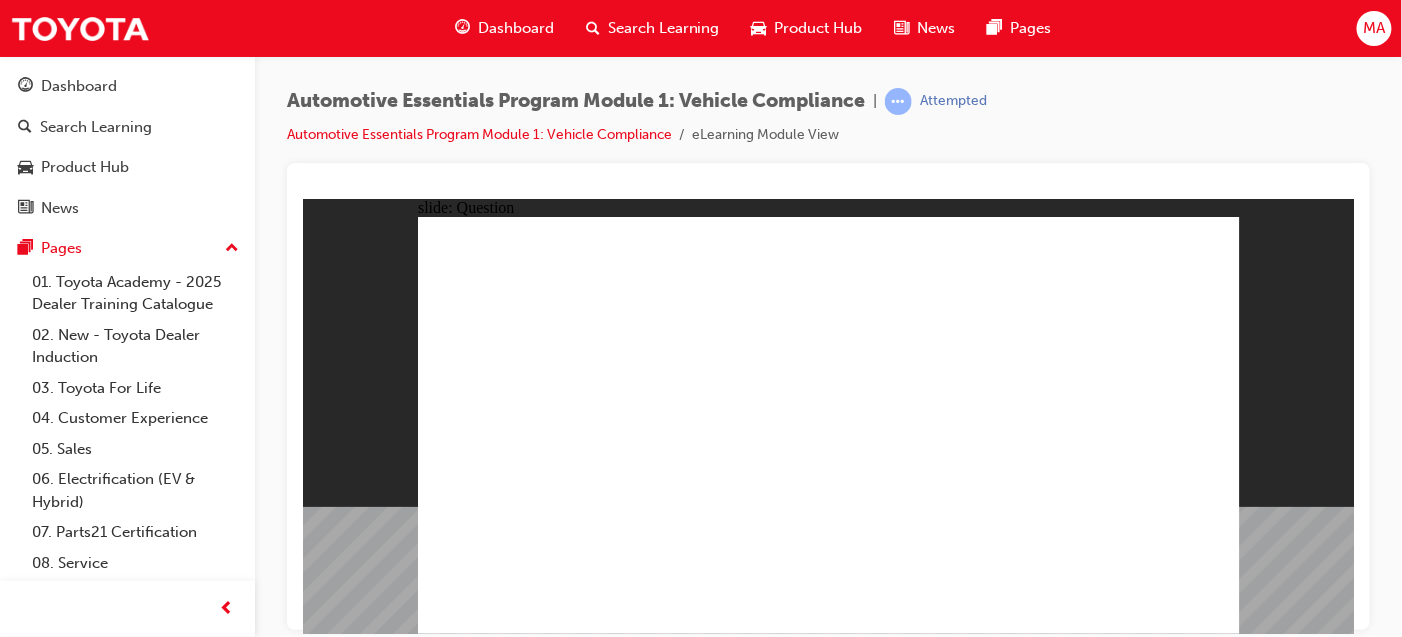 click 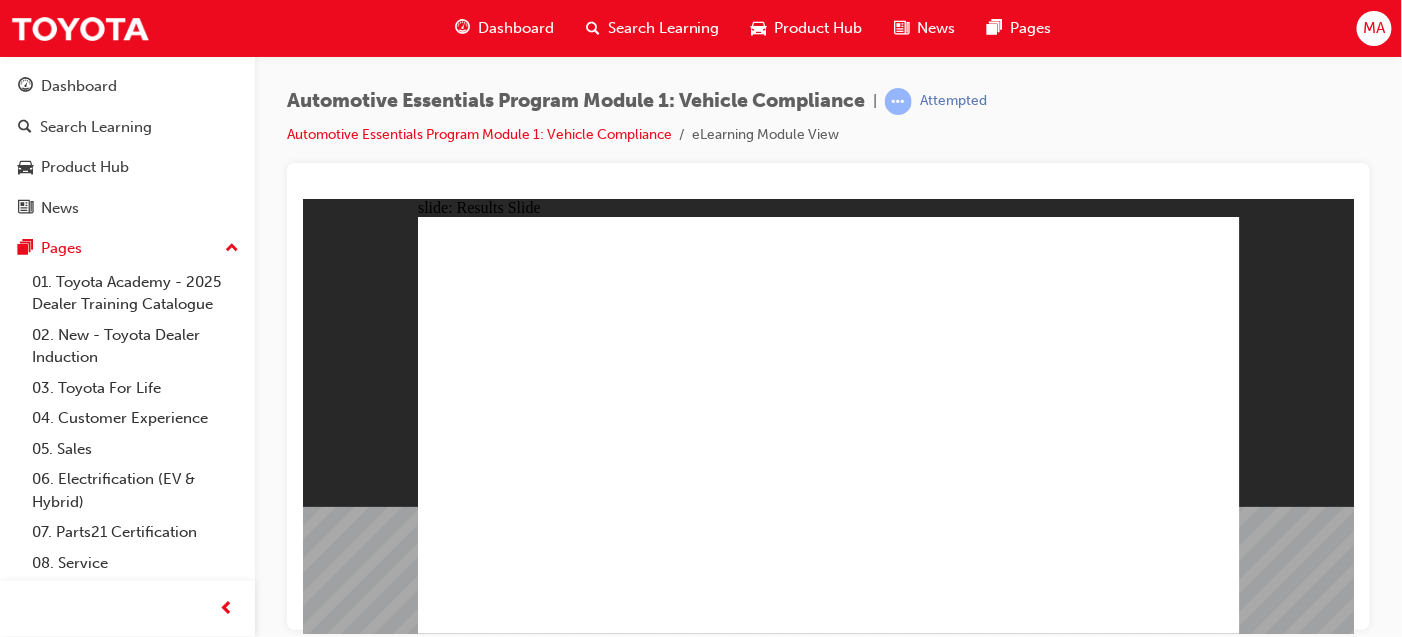click 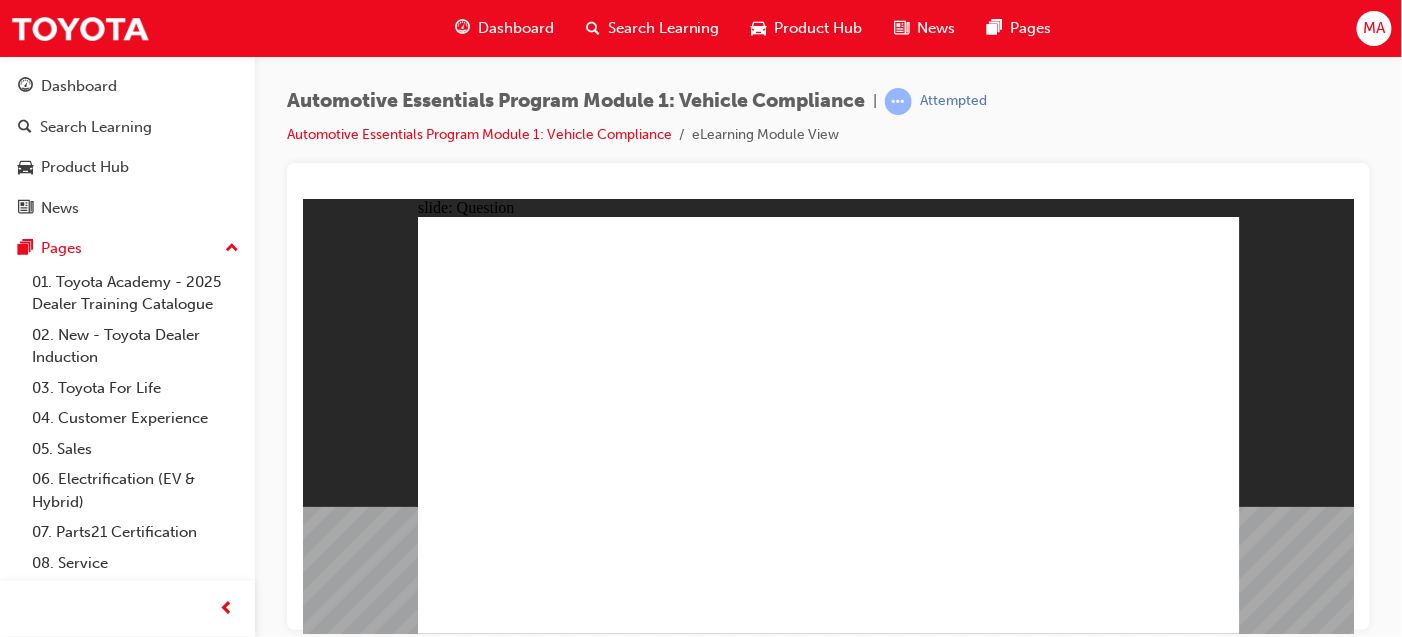 click 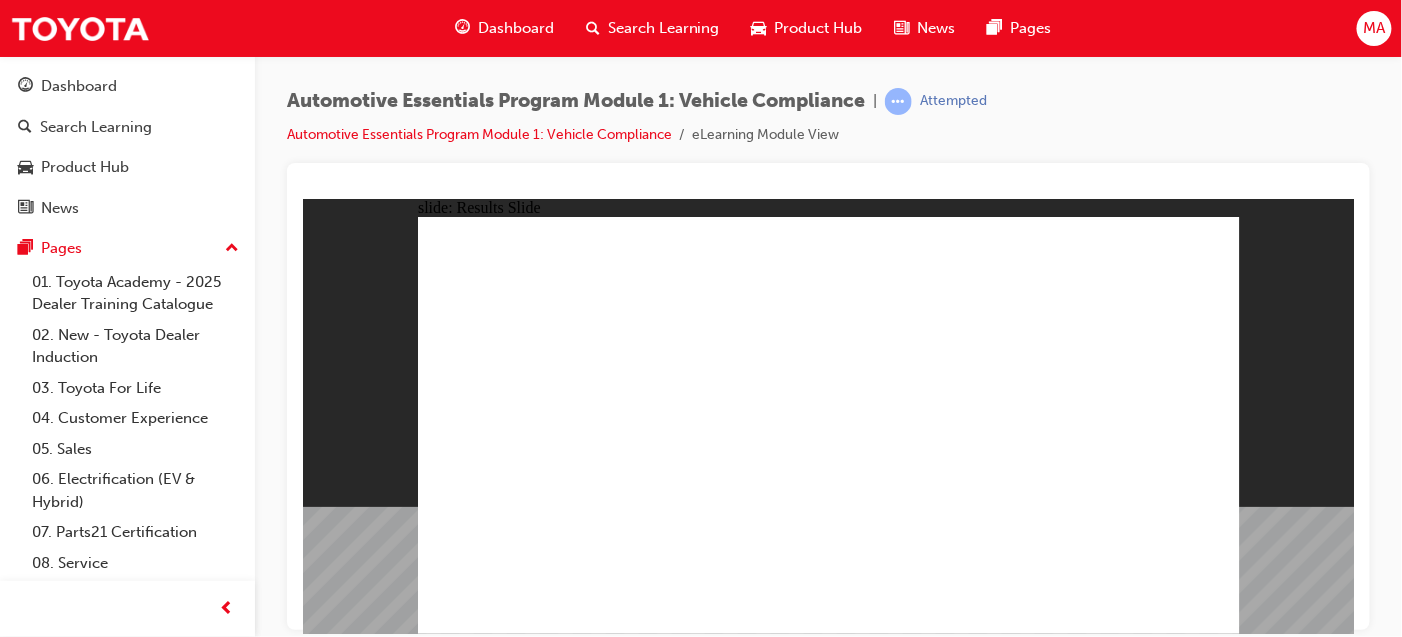 click 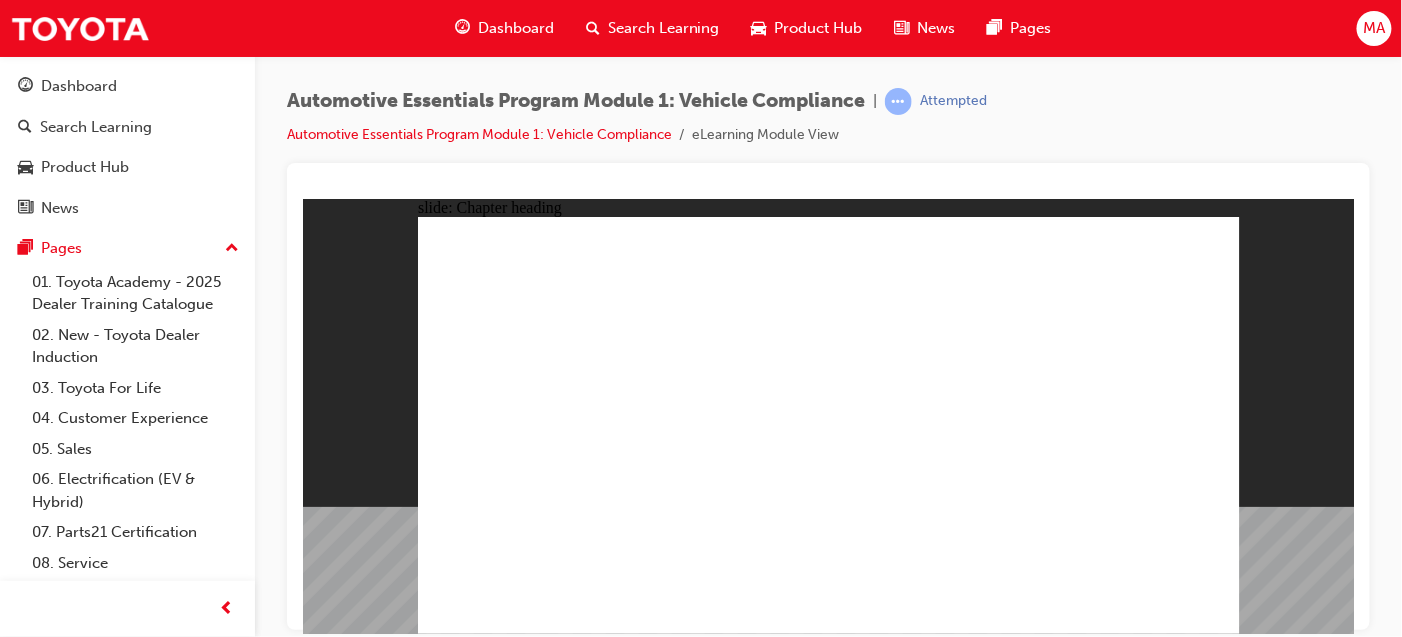 click 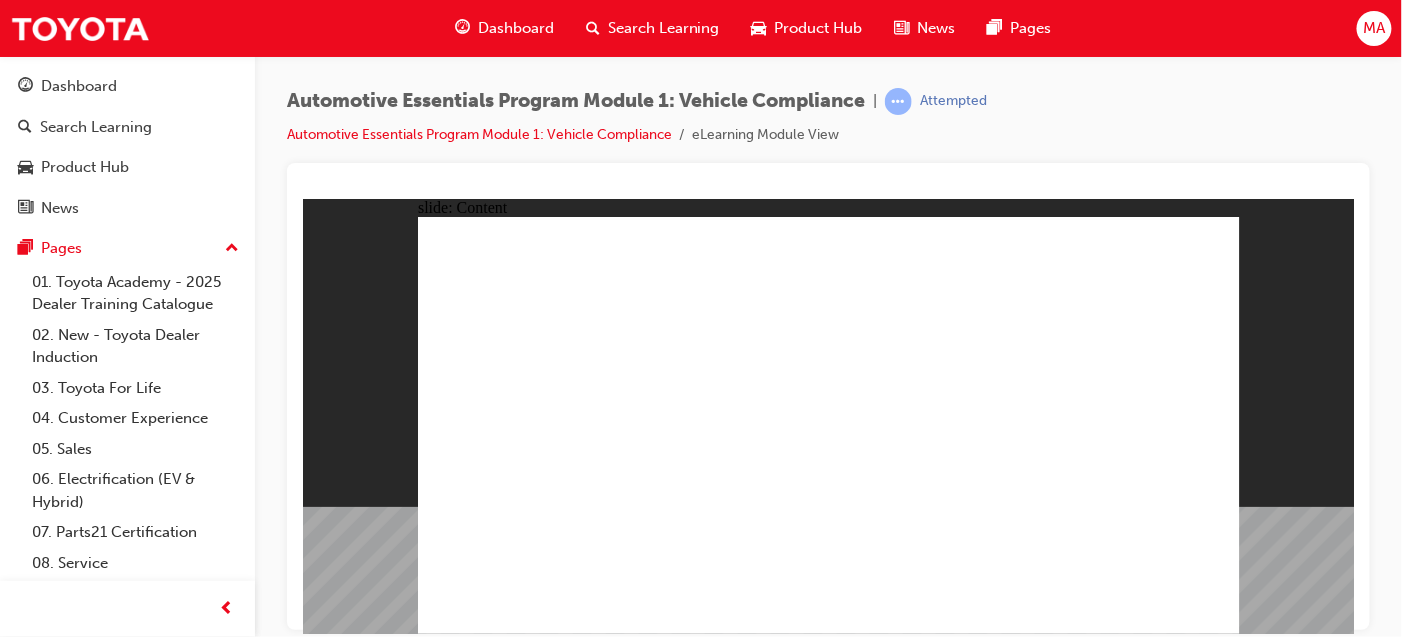 click 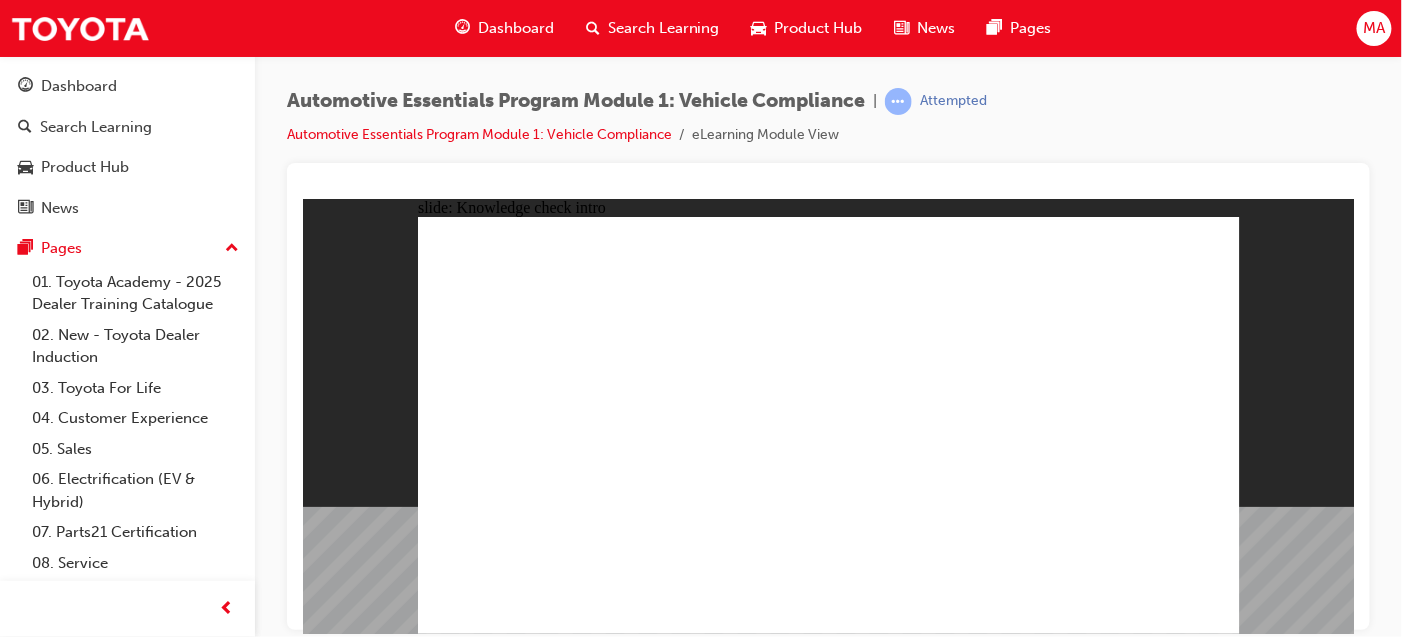 click 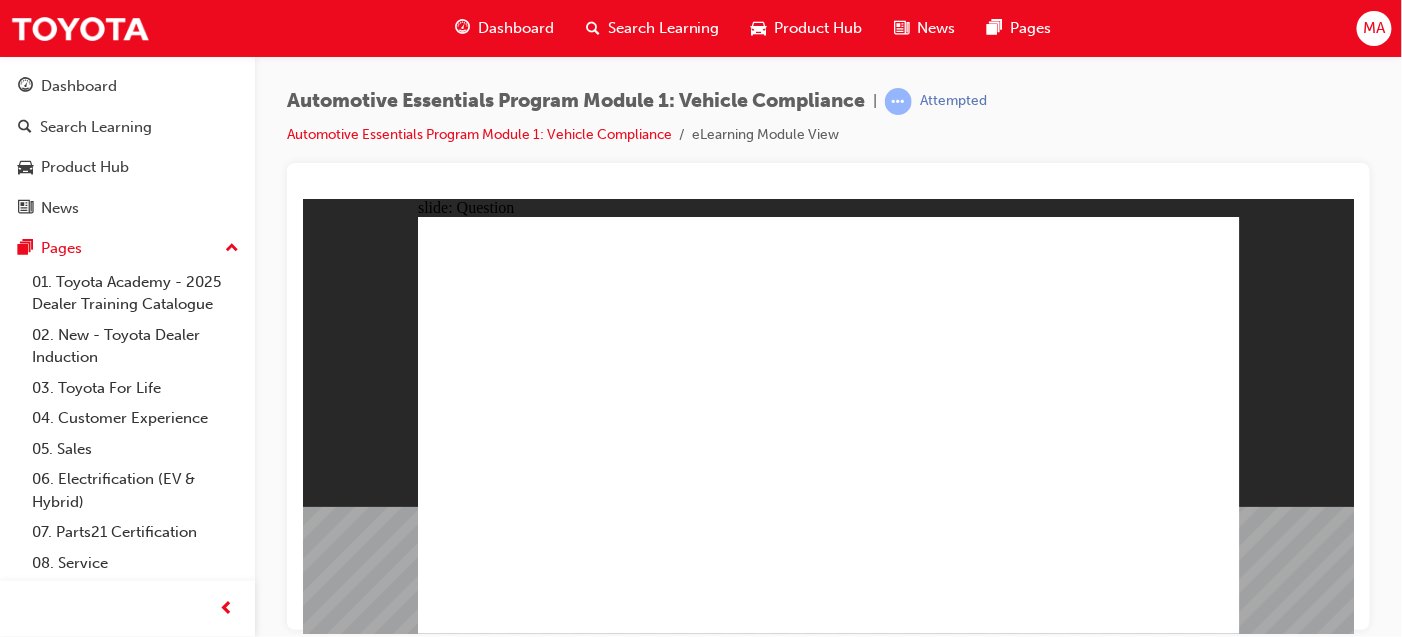 click 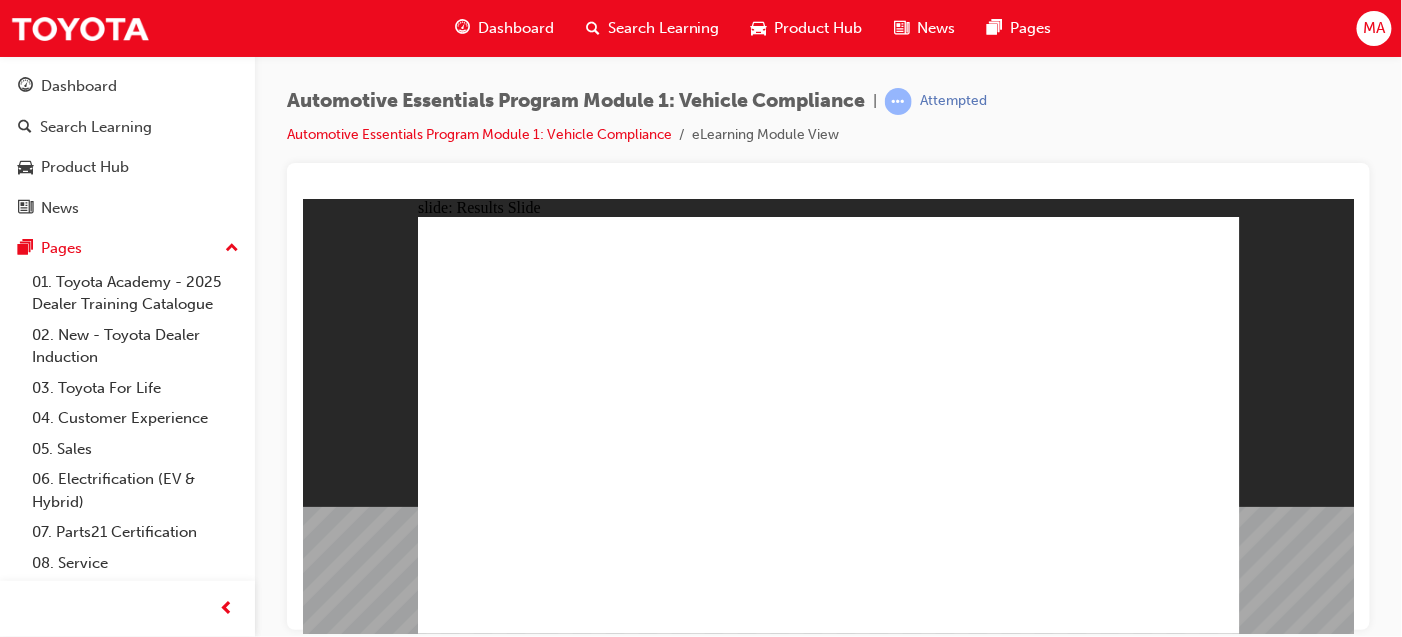 click 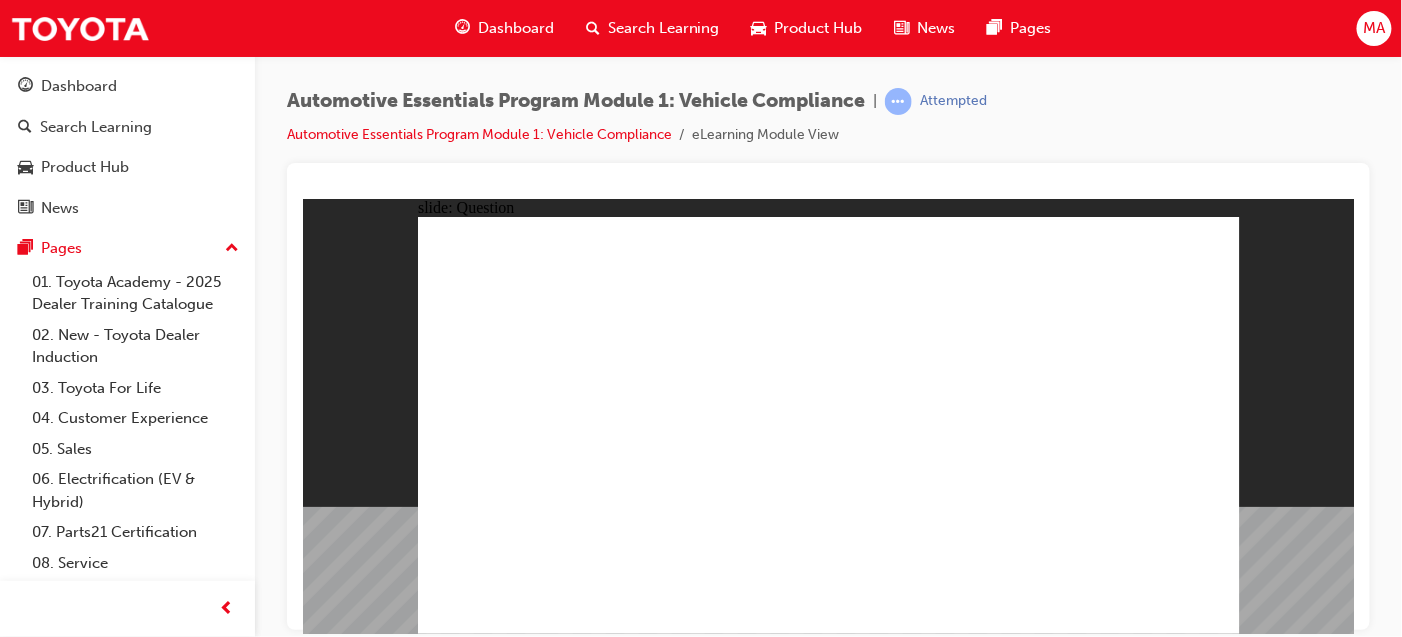 click 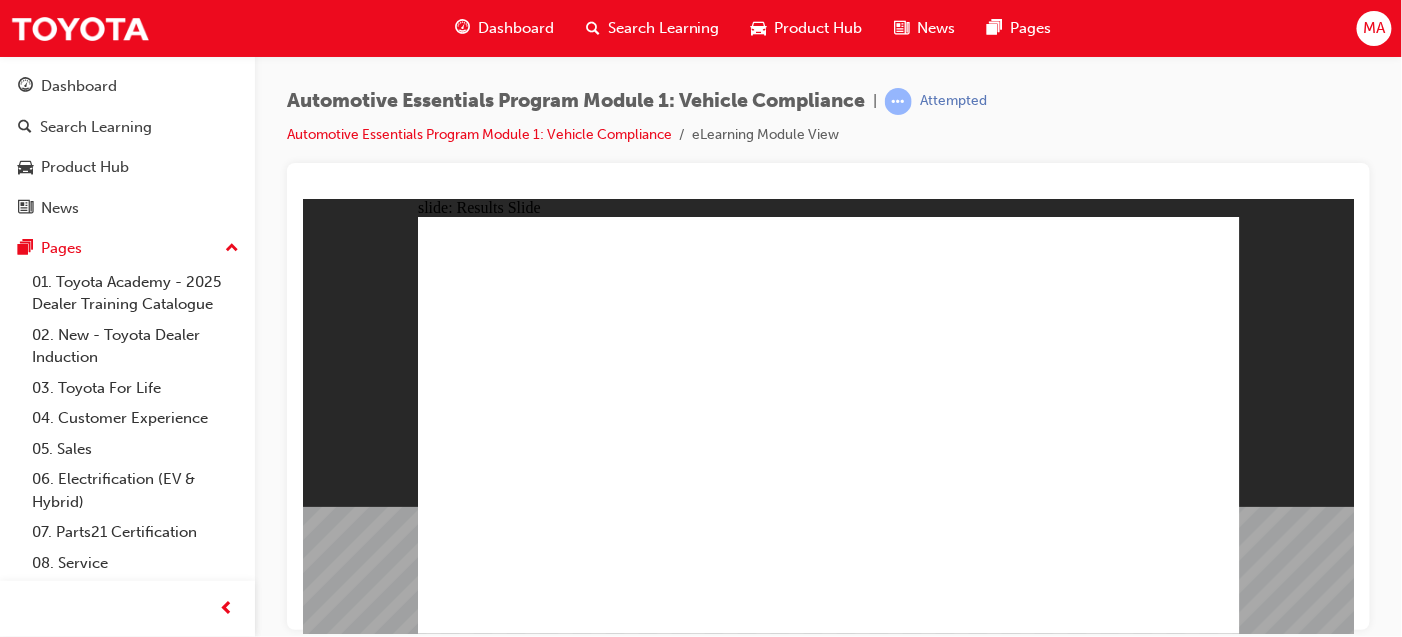 click 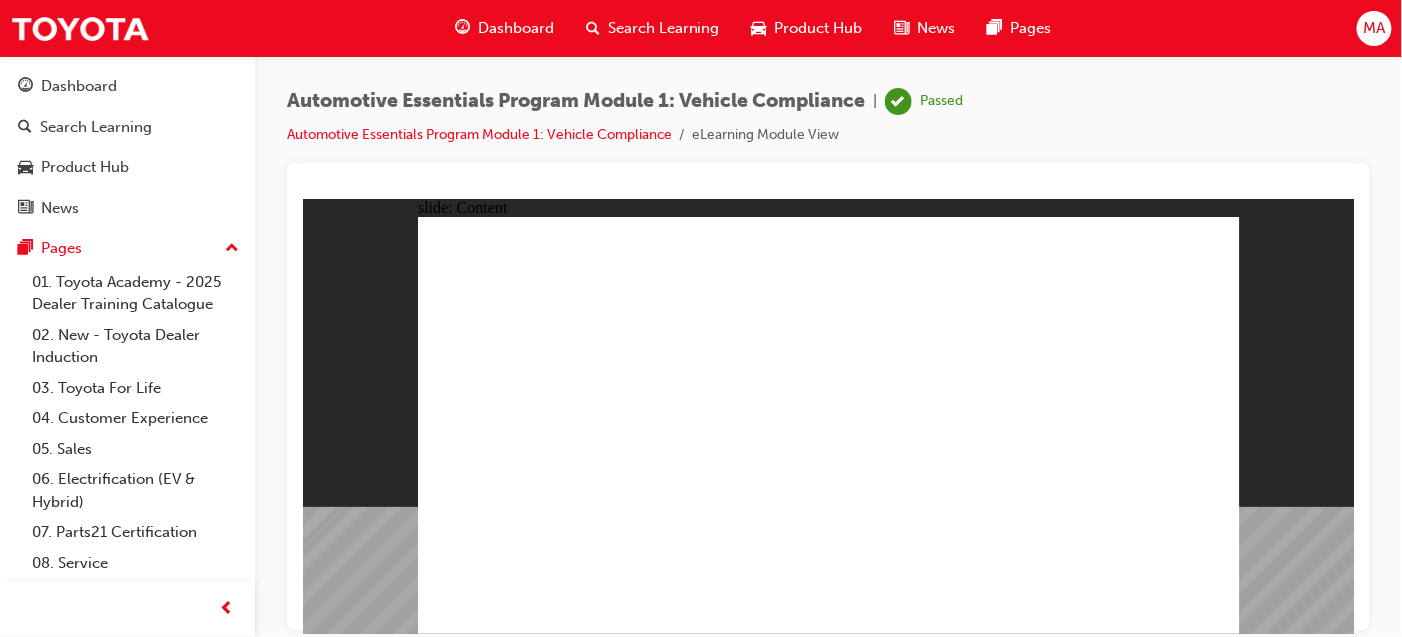 click 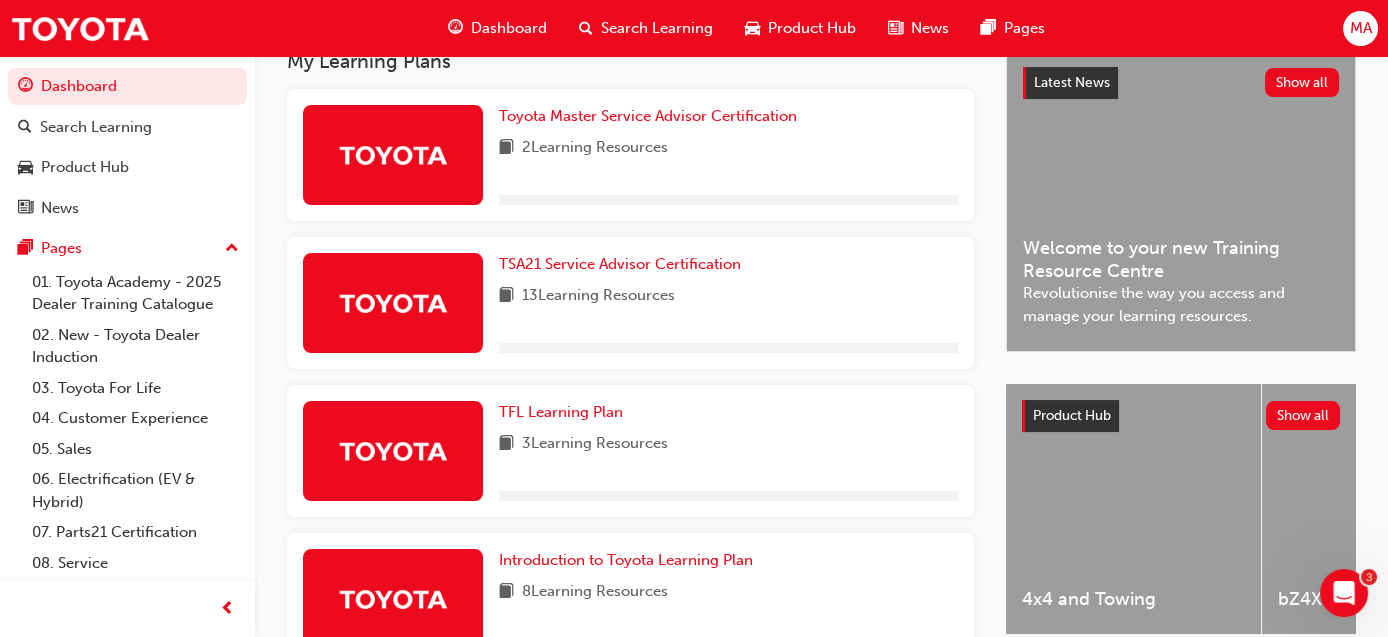 scroll, scrollTop: 399, scrollLeft: 0, axis: vertical 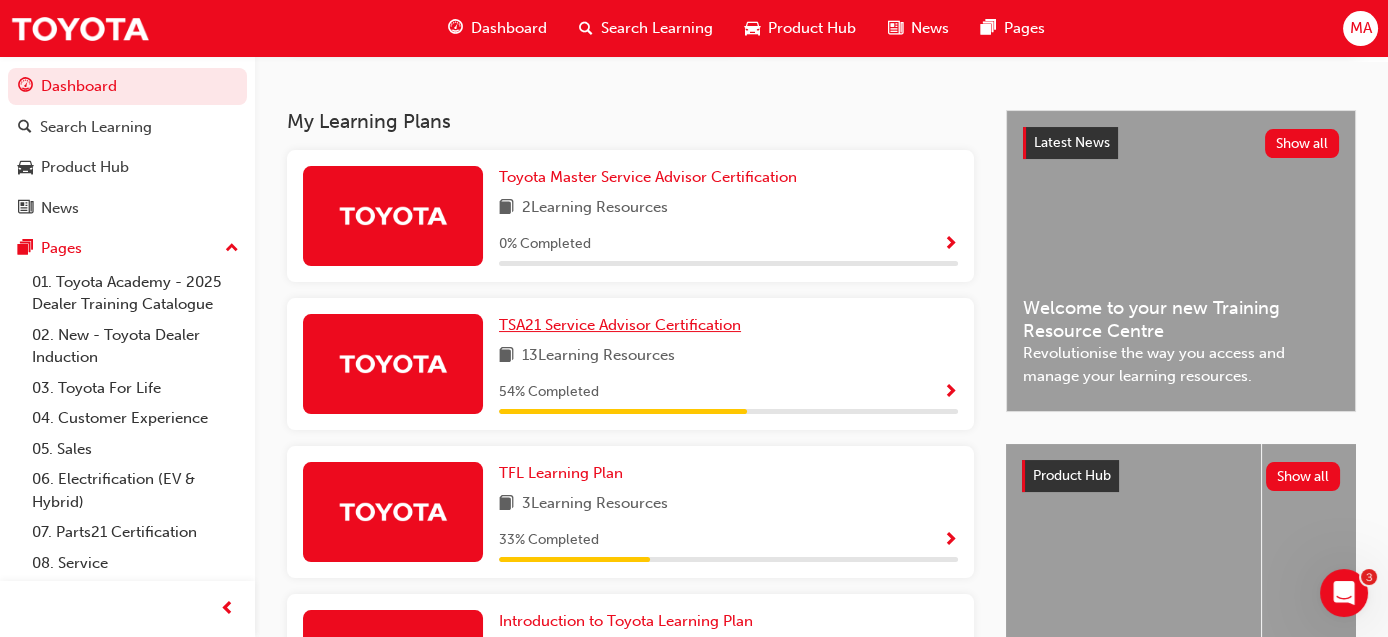 click on "TSA21 Service Advisor Certification" at bounding box center (620, 325) 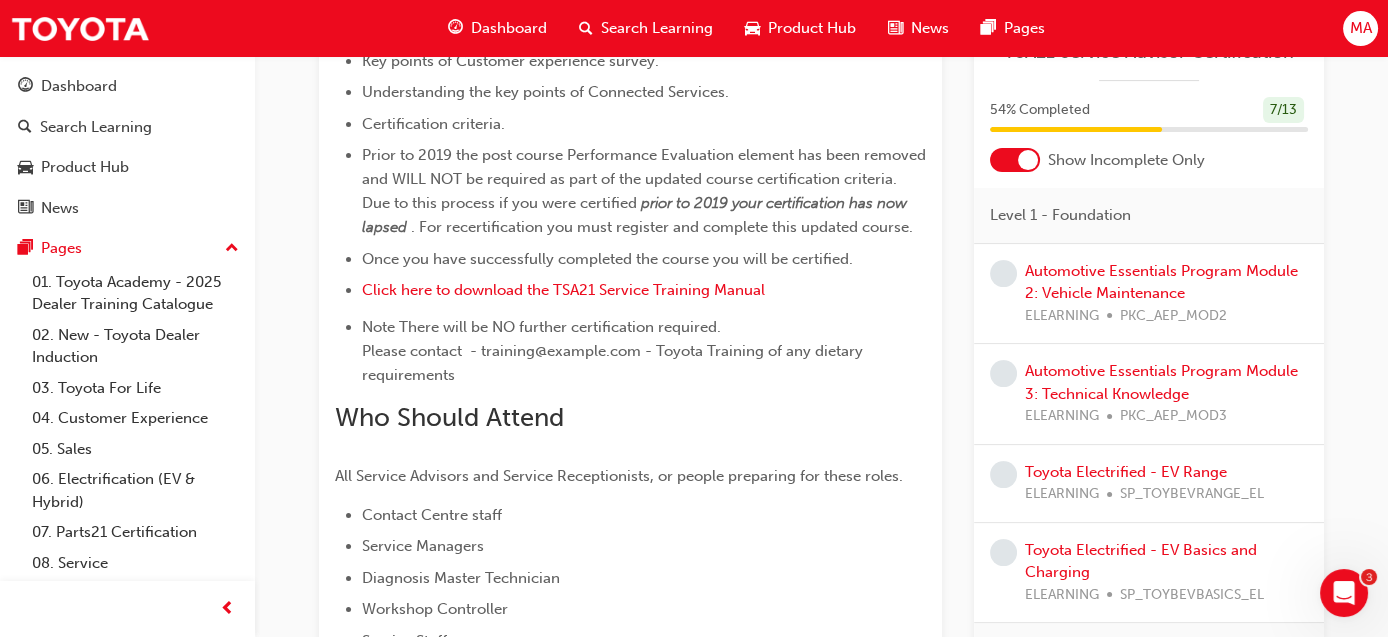 scroll, scrollTop: 924, scrollLeft: 0, axis: vertical 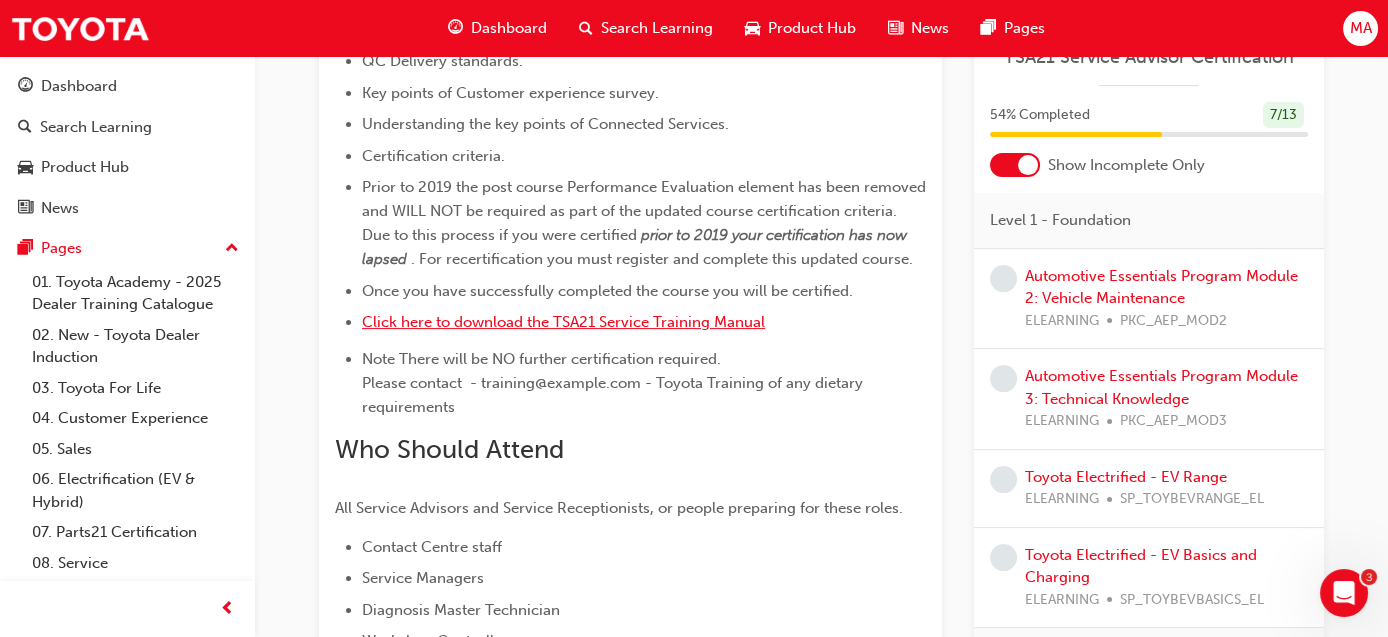 click on "Click here to download the TSA21 Service Training Manual" at bounding box center [563, 322] 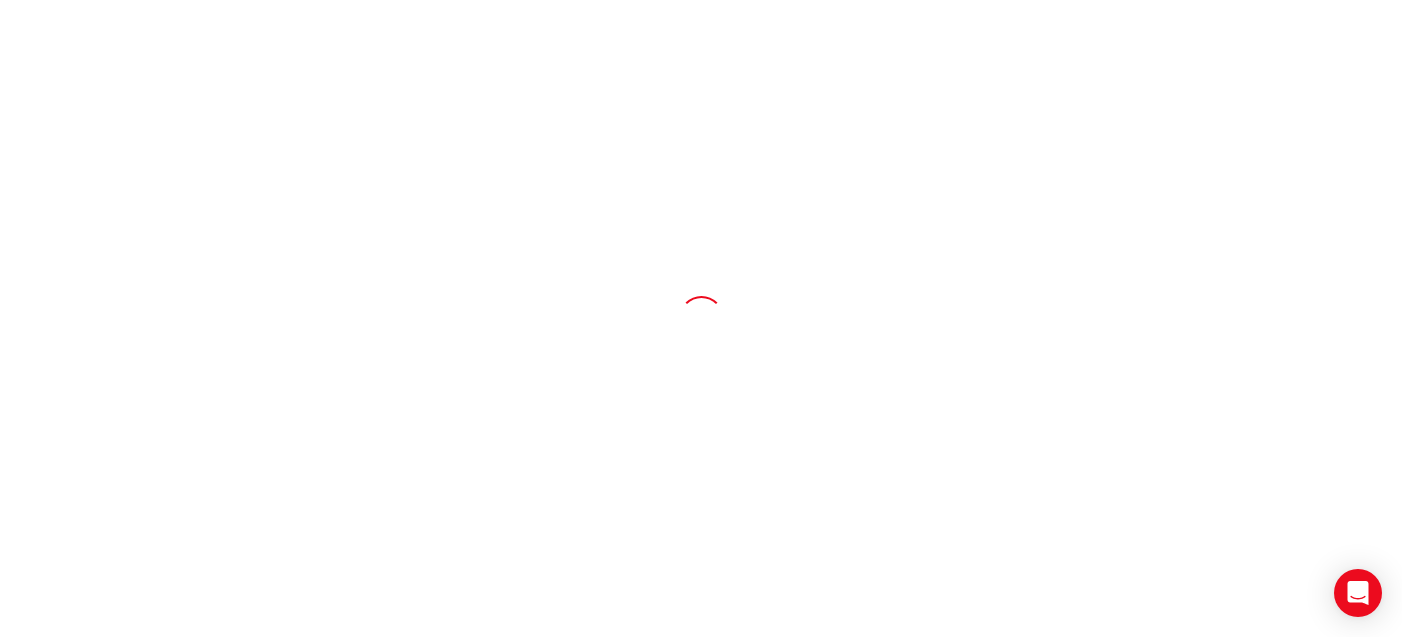 scroll, scrollTop: 0, scrollLeft: 0, axis: both 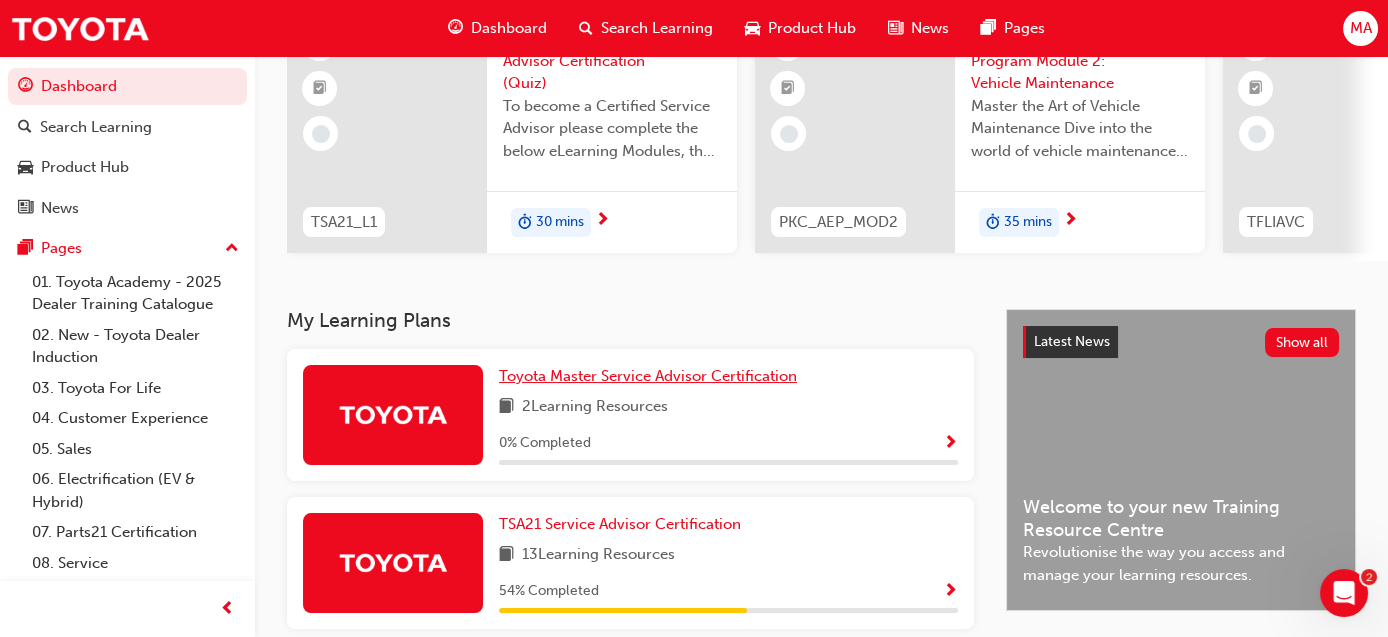 click on "Toyota Master Service Advisor Certification" at bounding box center (648, 376) 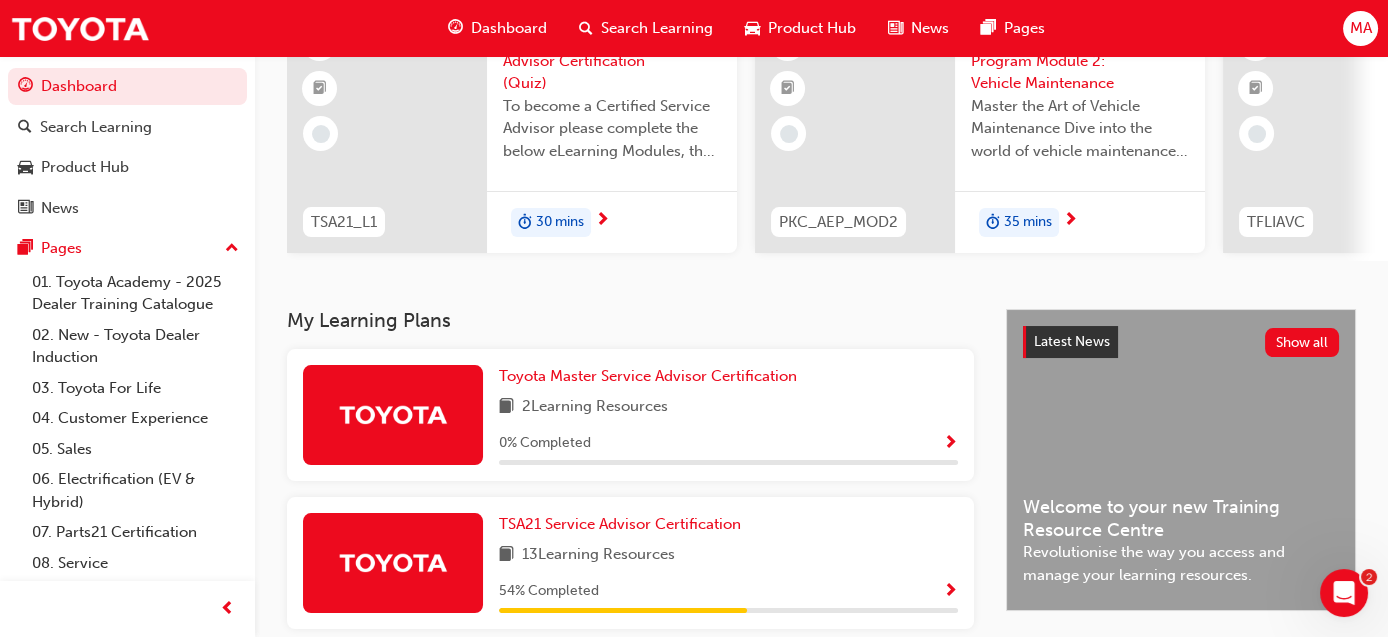 scroll, scrollTop: 0, scrollLeft: 0, axis: both 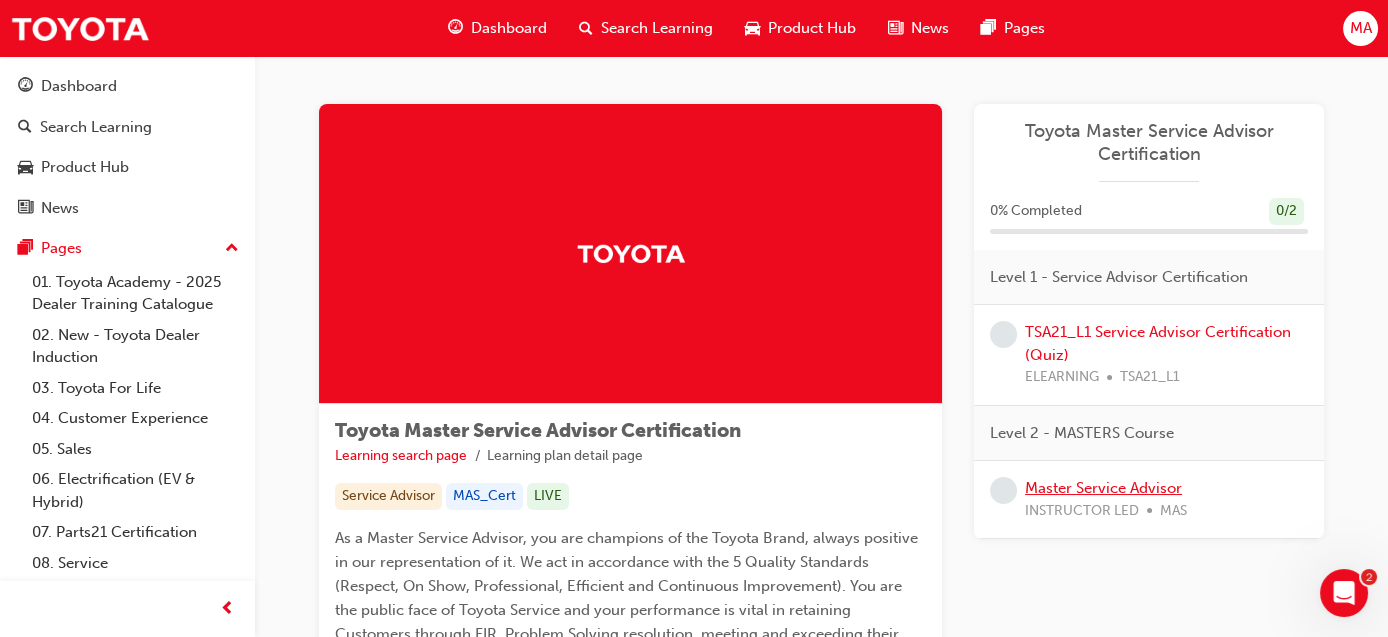 click on "Master Service Advisor" at bounding box center (1103, 488) 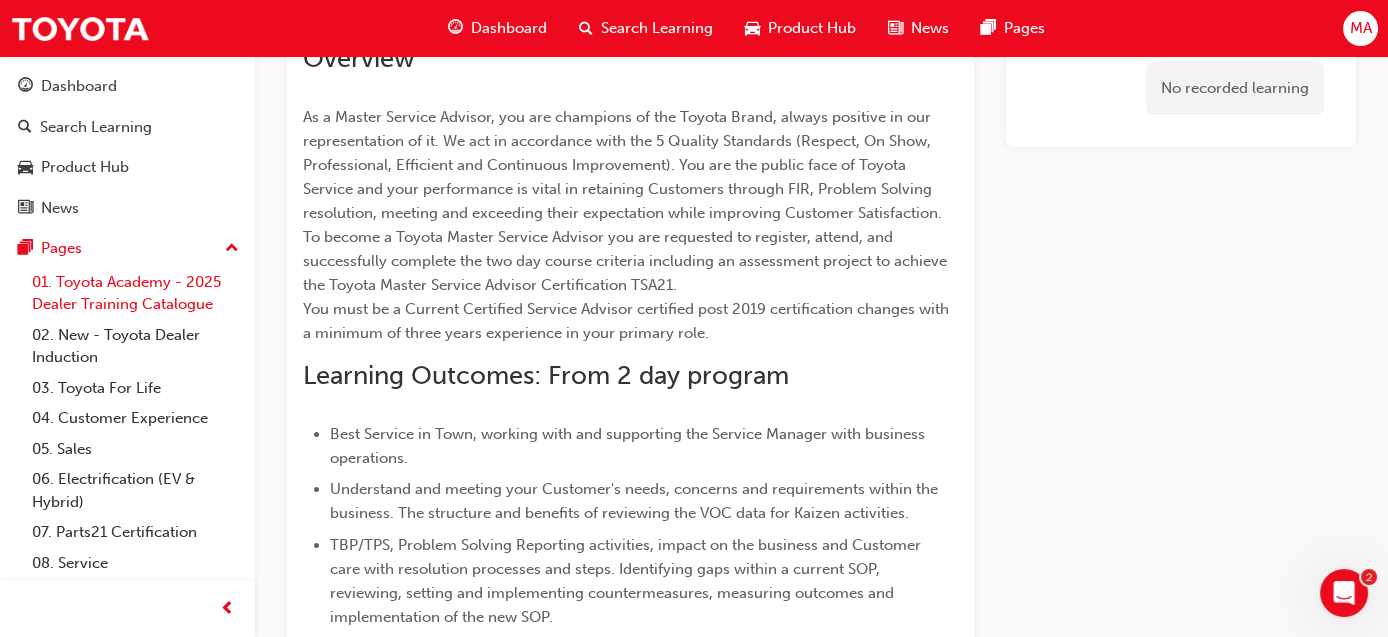 scroll, scrollTop: 292, scrollLeft: 0, axis: vertical 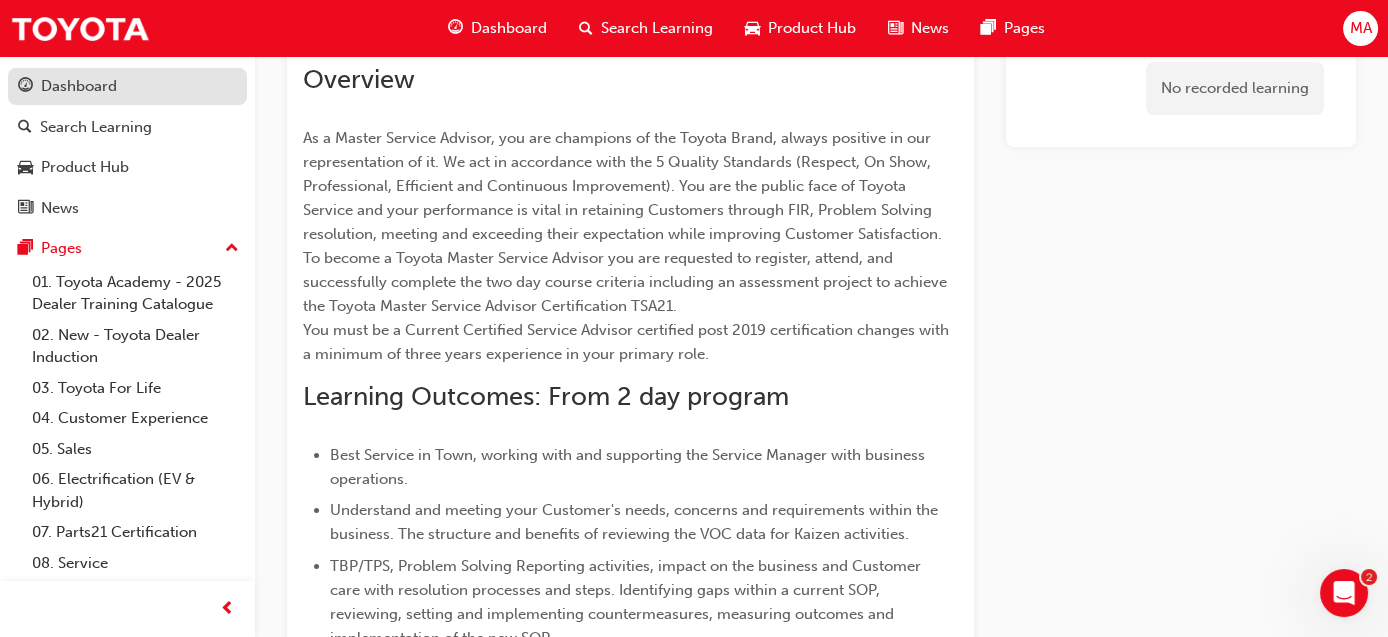 click on "Dashboard" at bounding box center (79, 86) 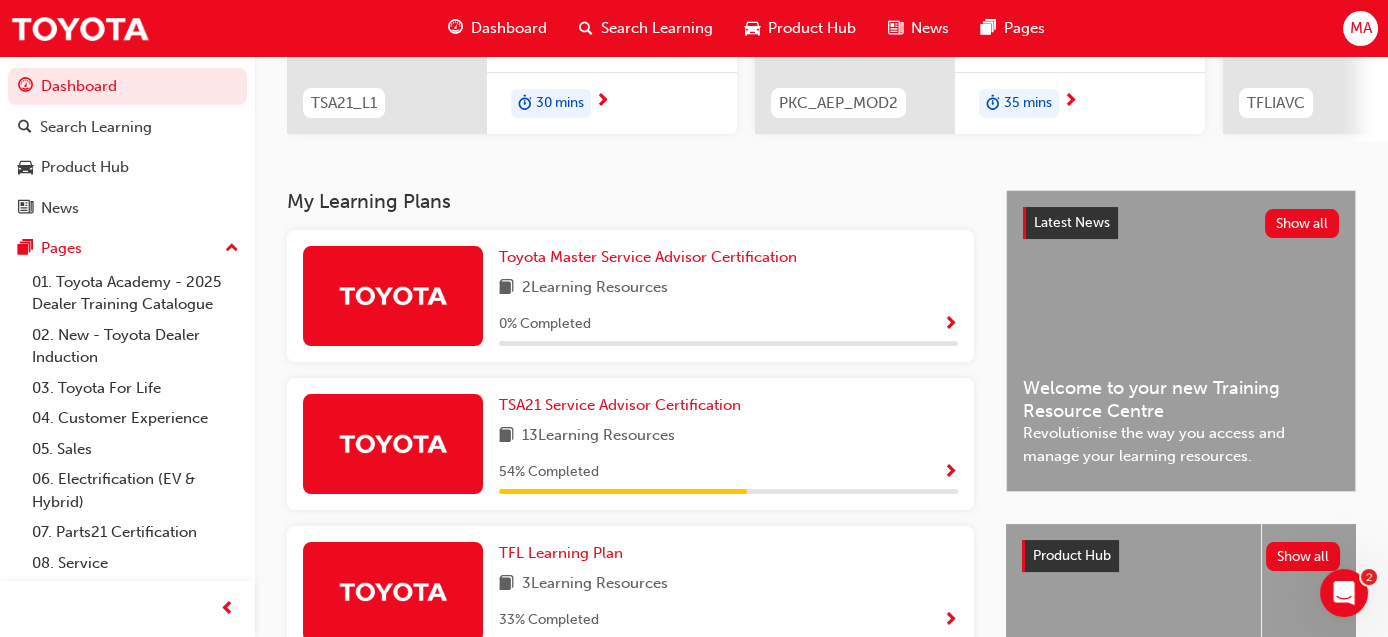 scroll, scrollTop: 399, scrollLeft: 0, axis: vertical 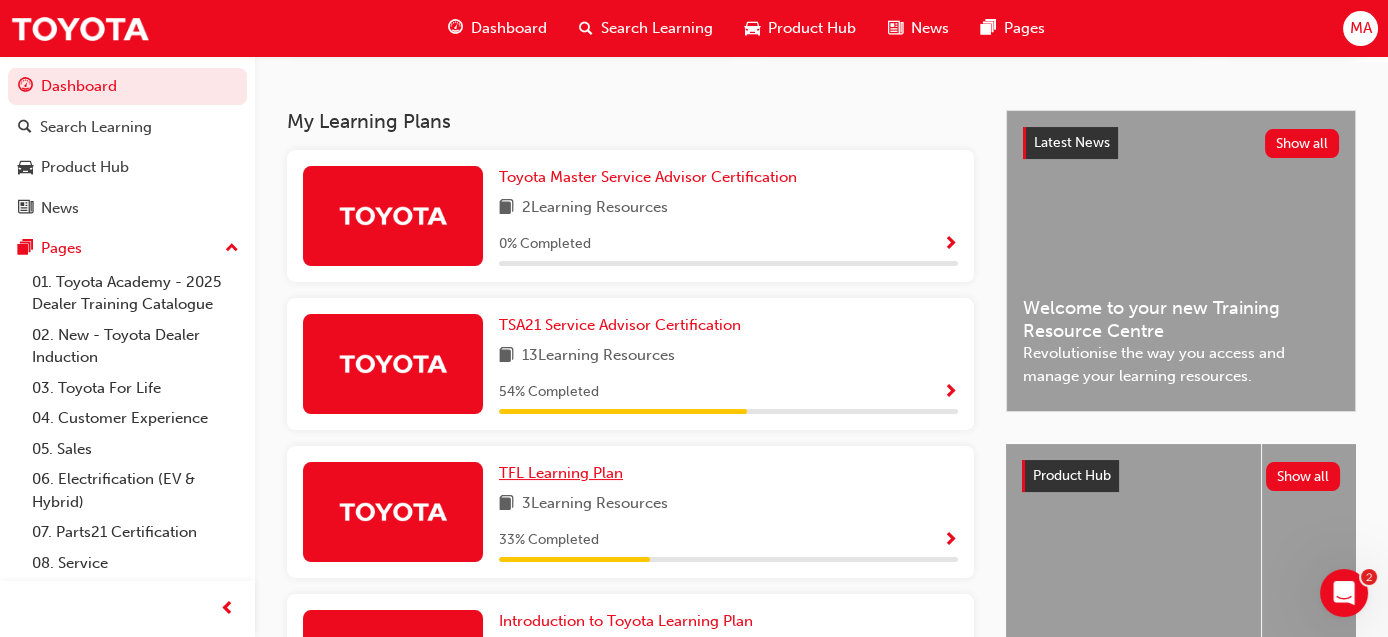 click on "TFL Learning Plan" at bounding box center (565, 473) 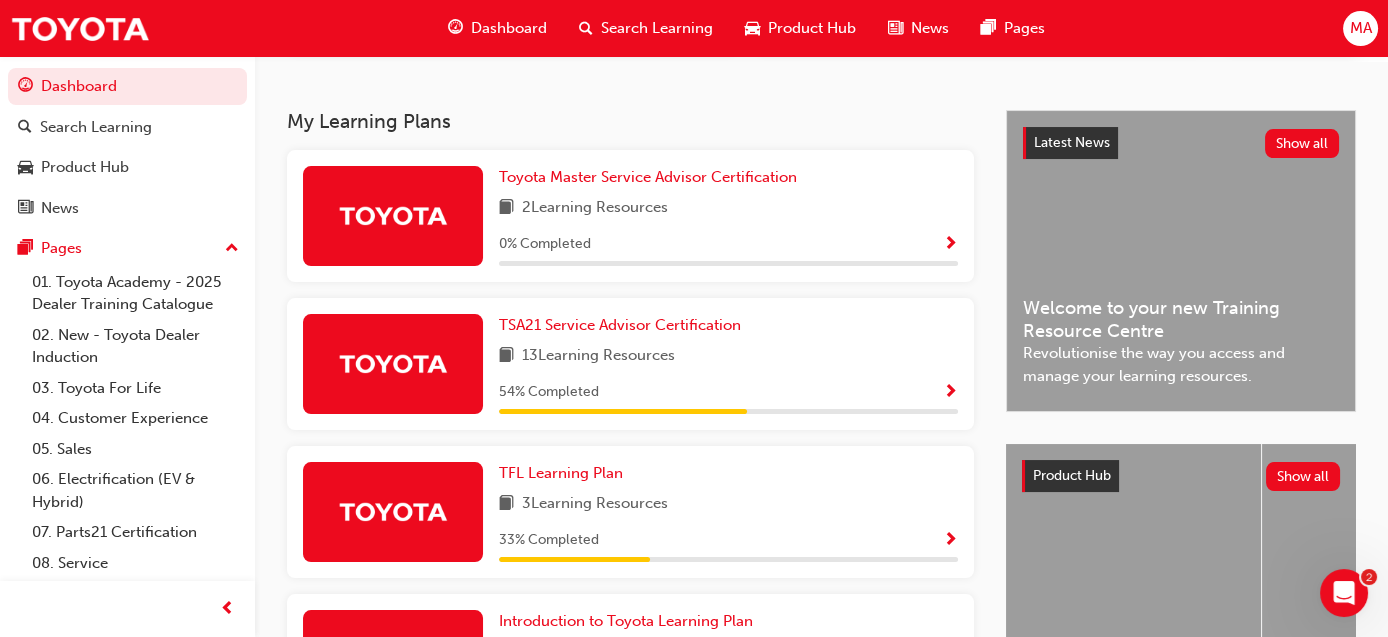 scroll, scrollTop: 0, scrollLeft: 0, axis: both 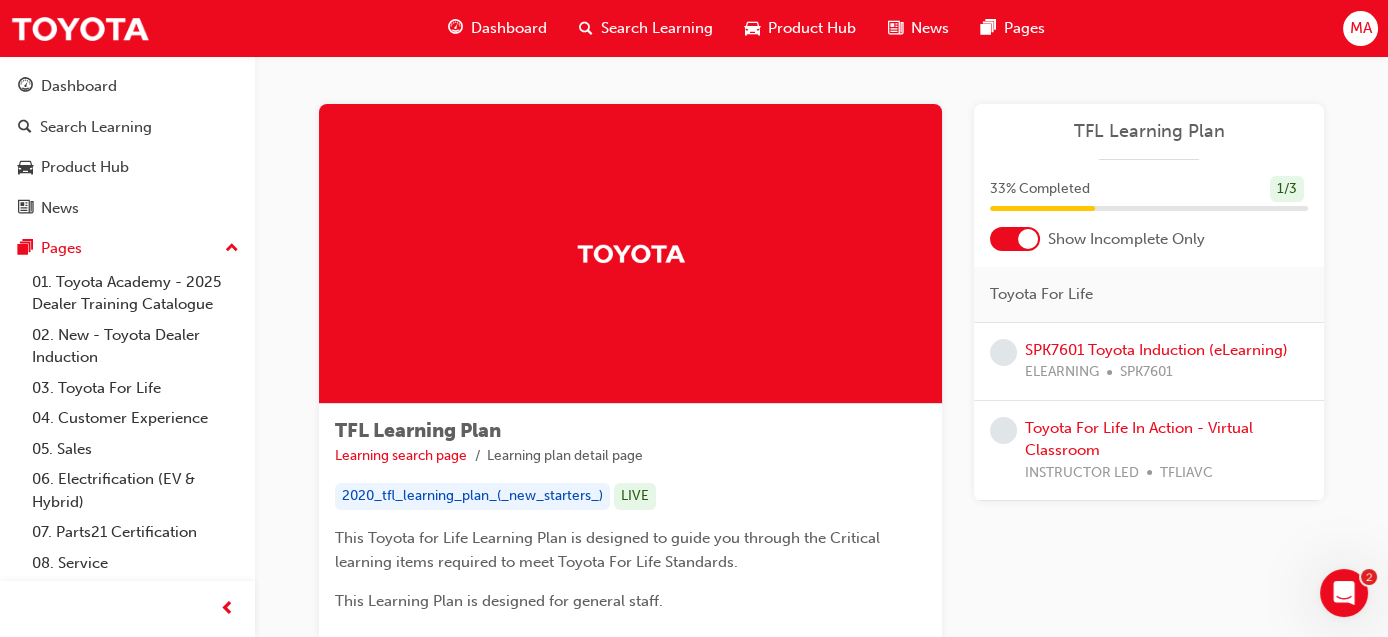 click at bounding box center [1028, 239] 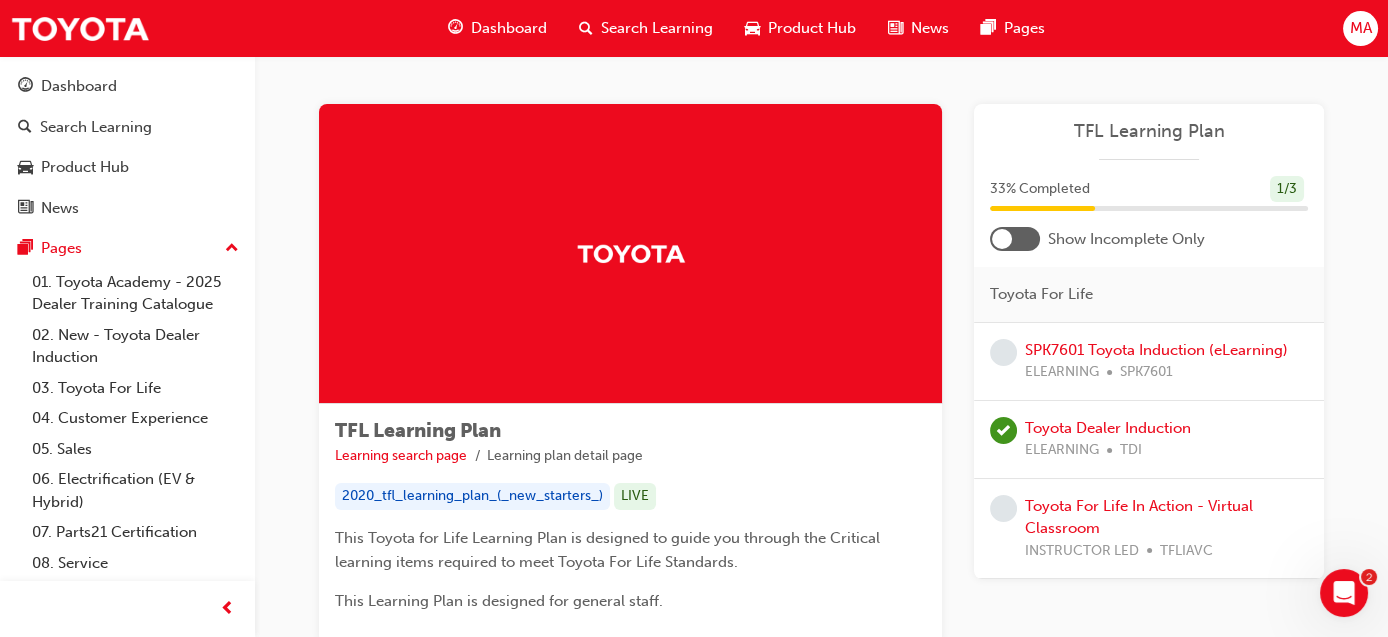 click at bounding box center (1015, 239) 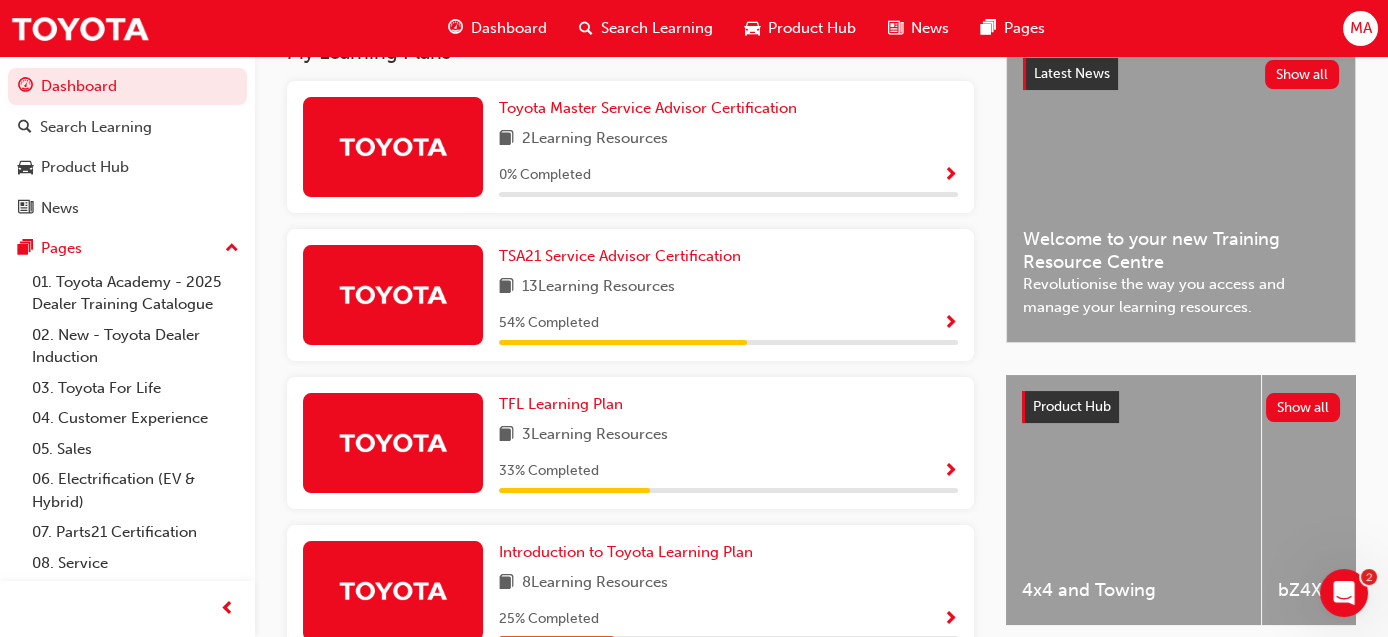 scroll, scrollTop: 355, scrollLeft: 0, axis: vertical 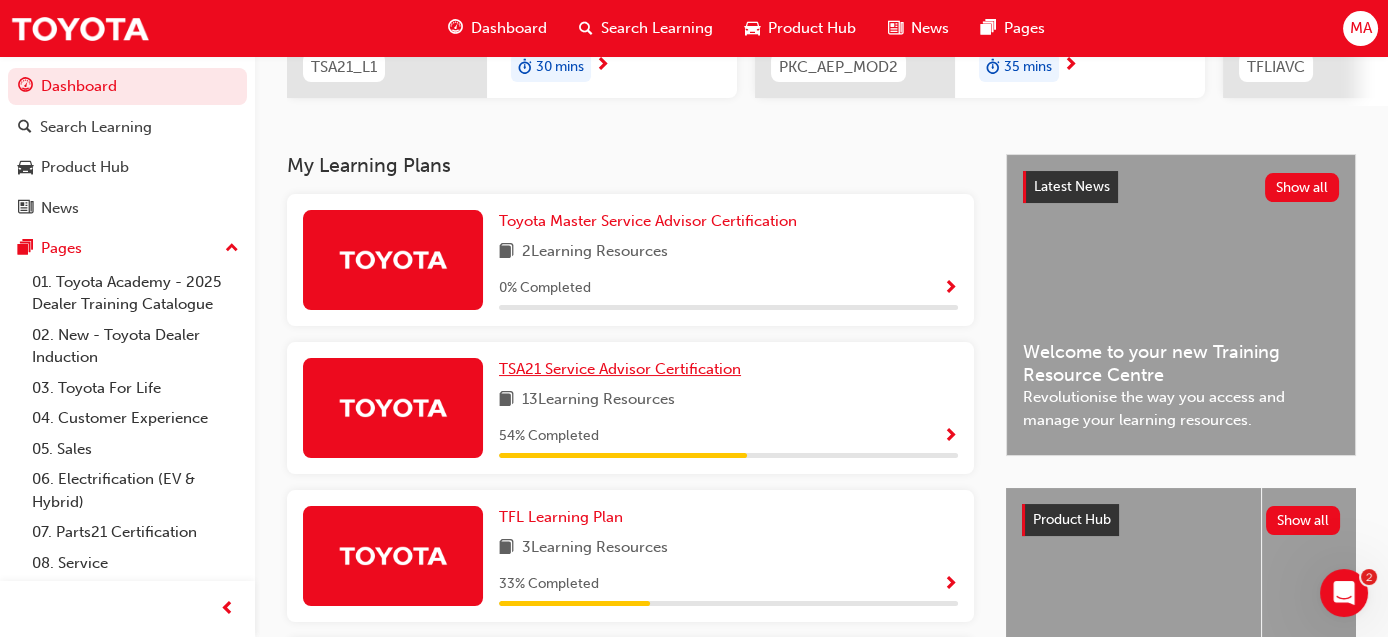 click on "TSA21 Service Advisor Certification" at bounding box center (620, 369) 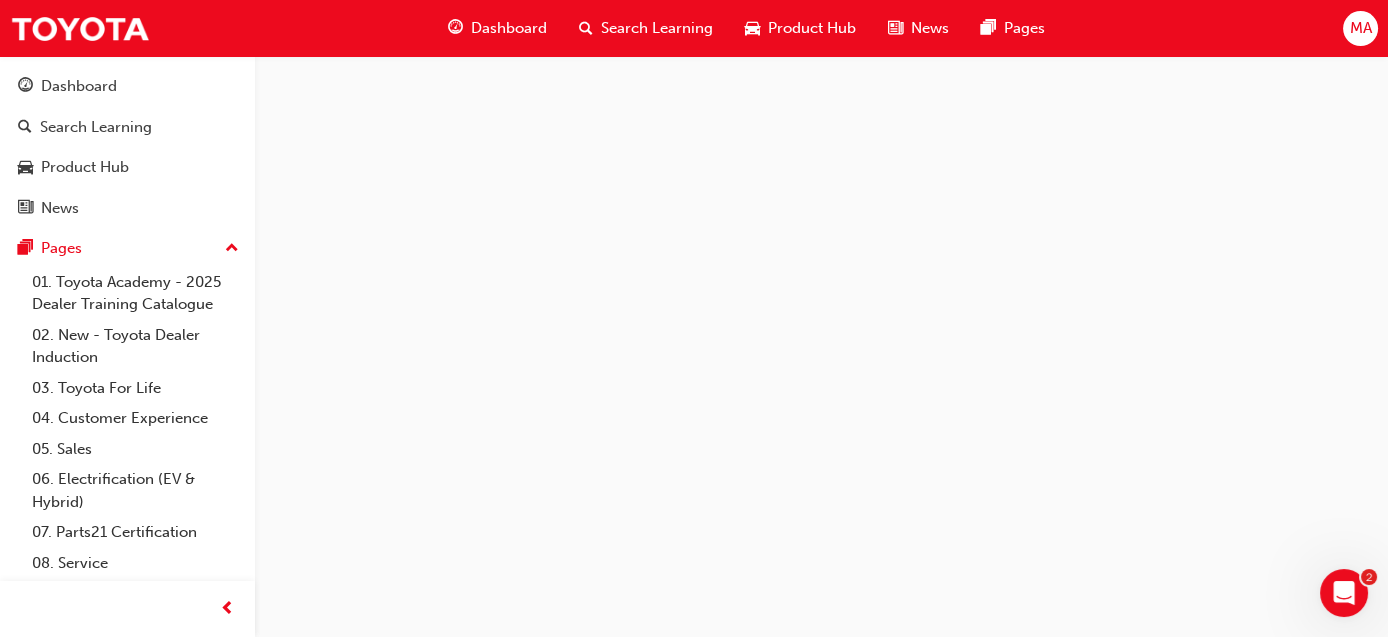 scroll, scrollTop: 0, scrollLeft: 0, axis: both 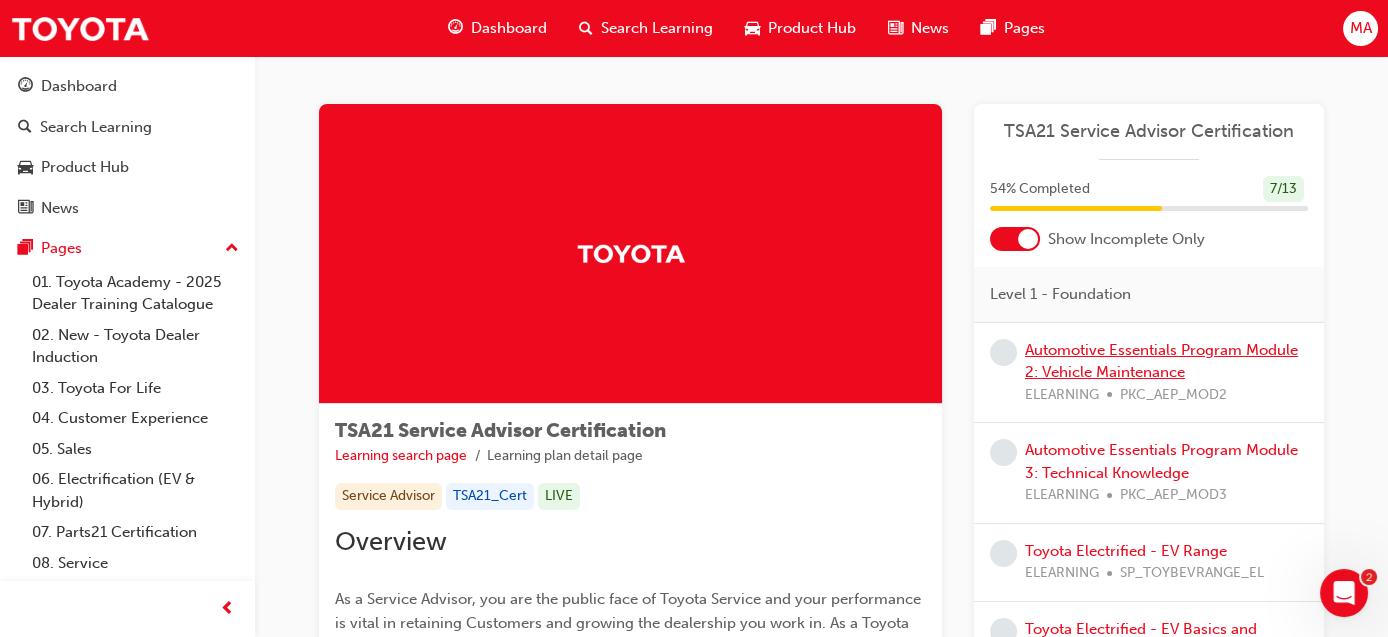 click on "Automotive Essentials Program Module 2: Vehicle Maintenance" at bounding box center [1161, 361] 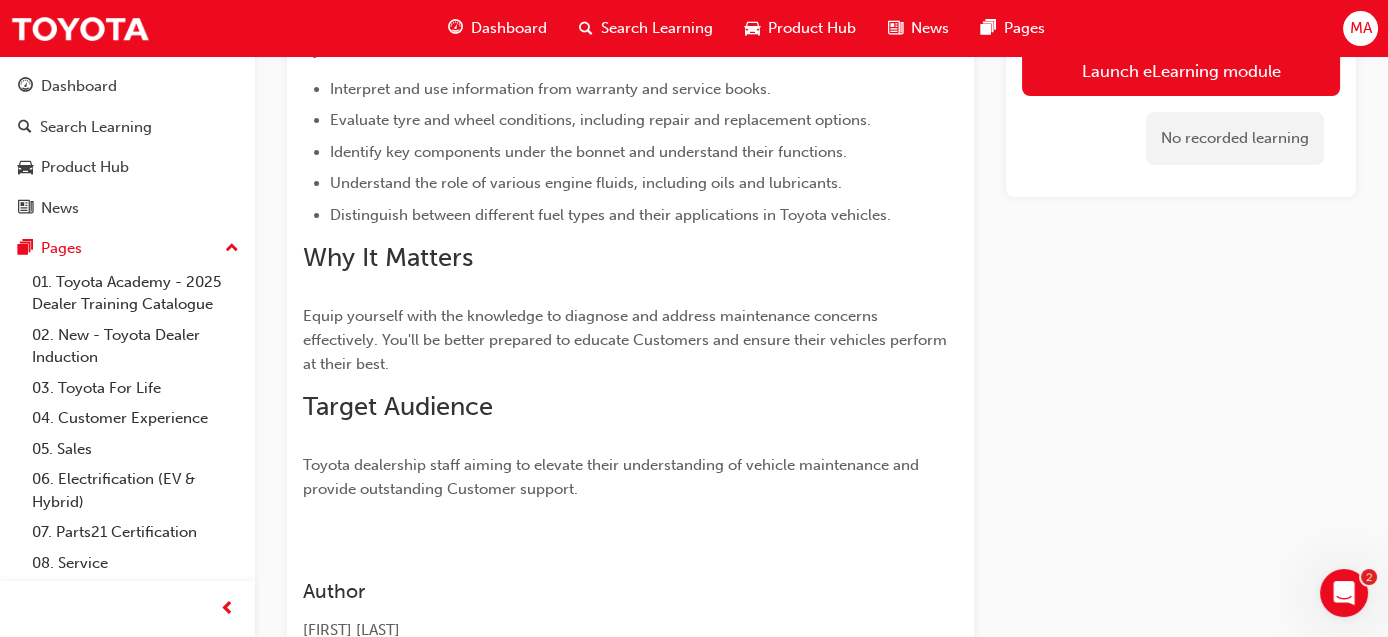 scroll, scrollTop: 399, scrollLeft: 0, axis: vertical 